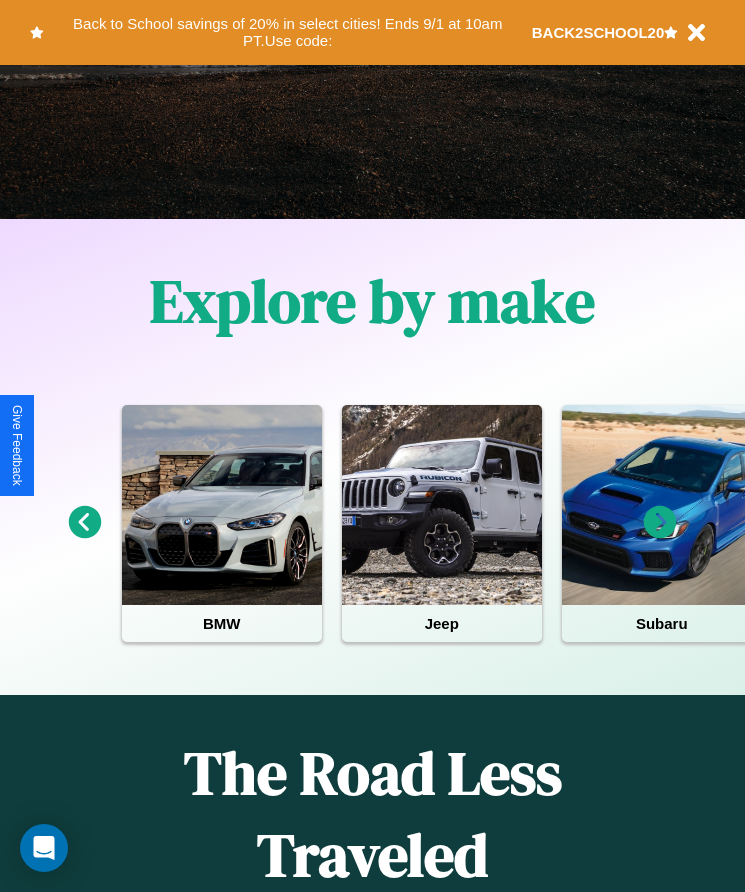 scroll, scrollTop: 334, scrollLeft: 0, axis: vertical 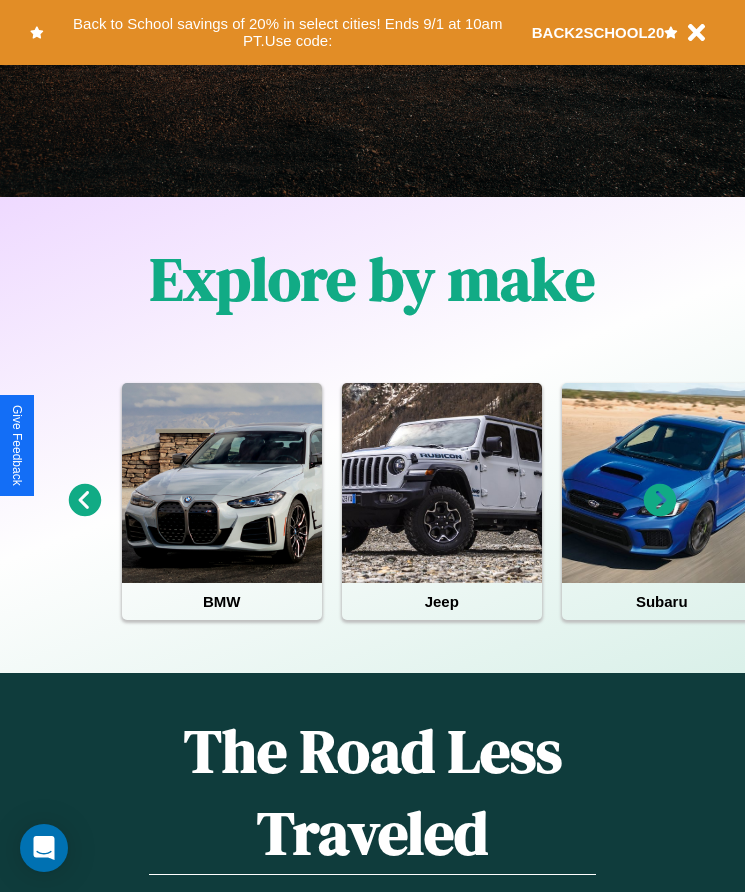 click 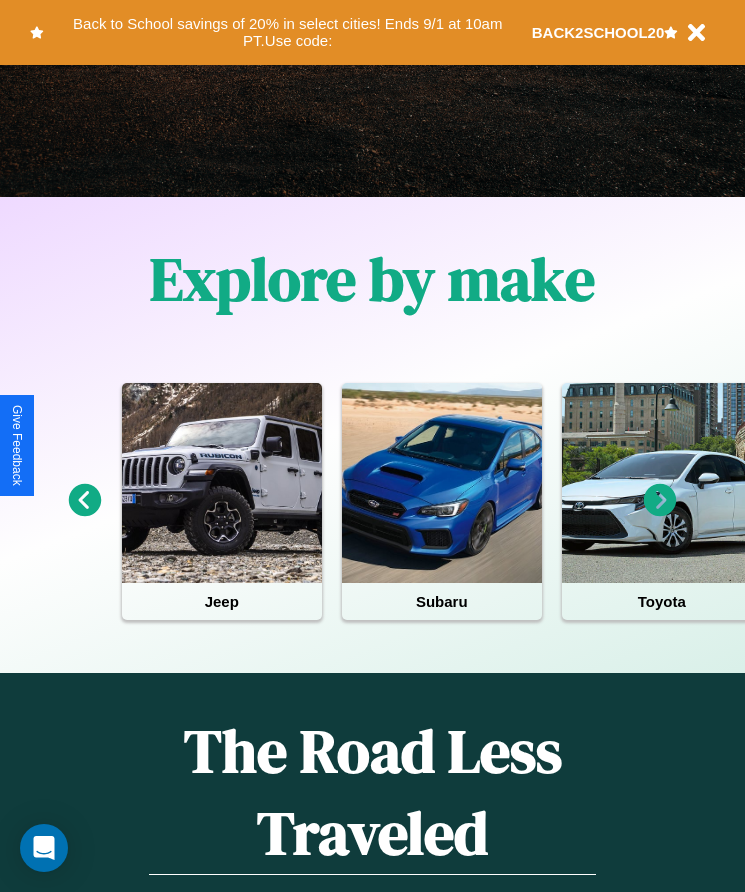 click 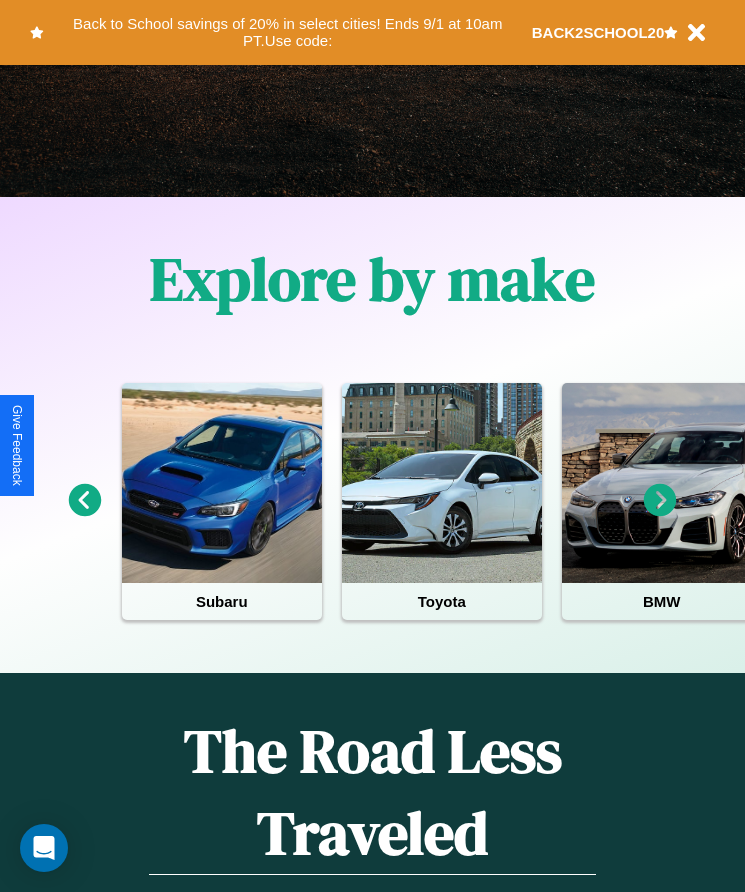 click 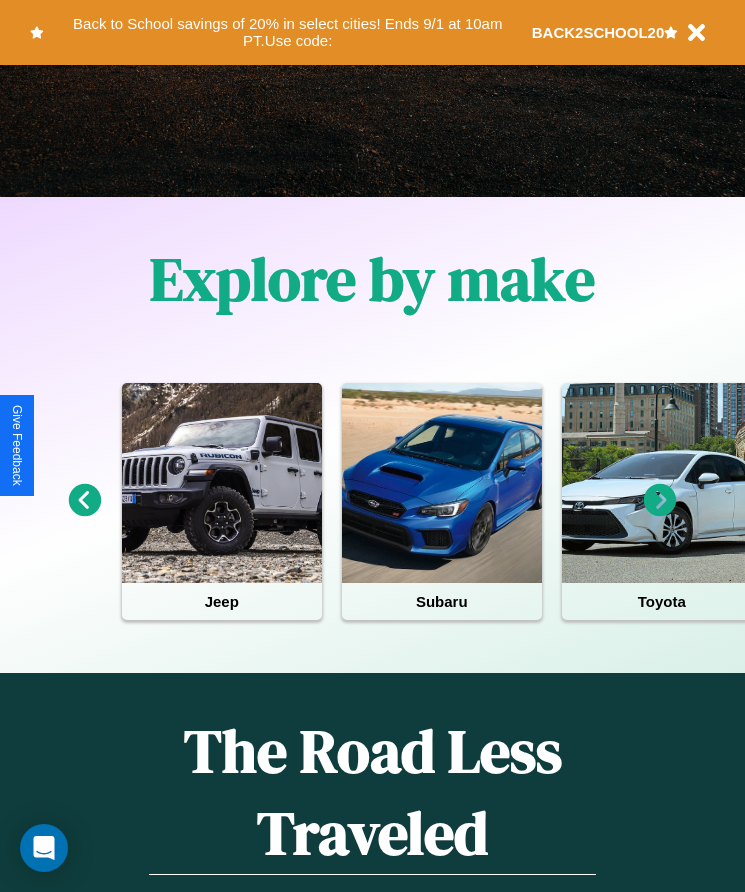 click 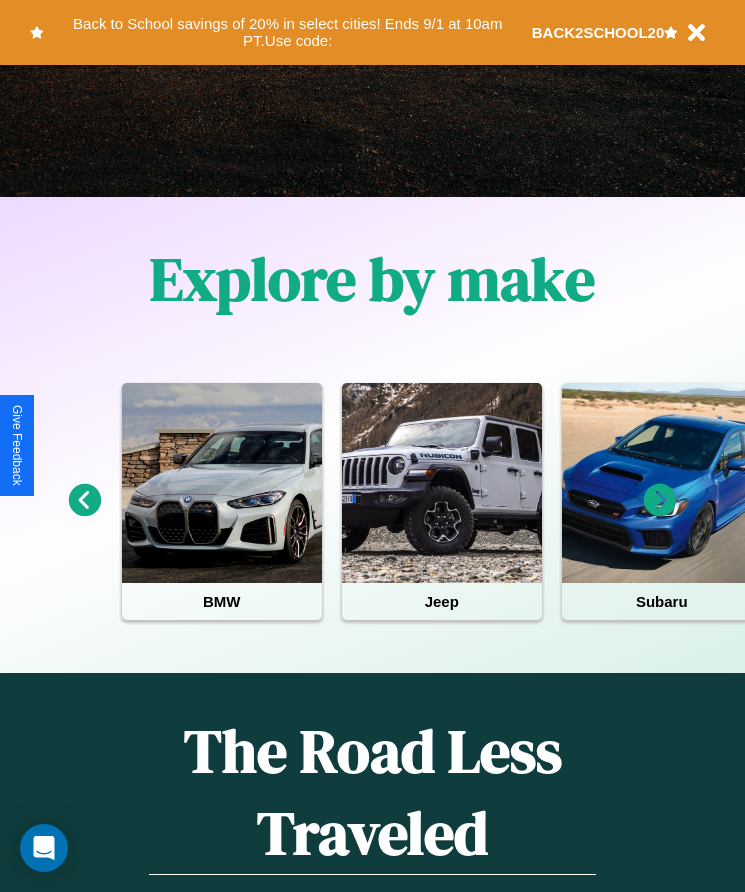 click 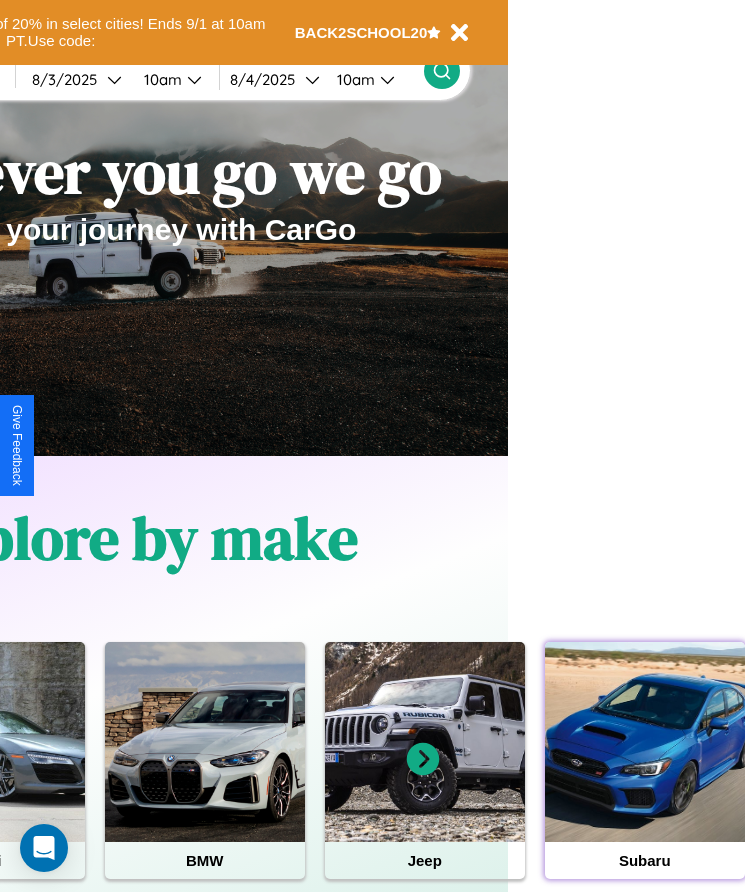 click at bounding box center [645, 742] 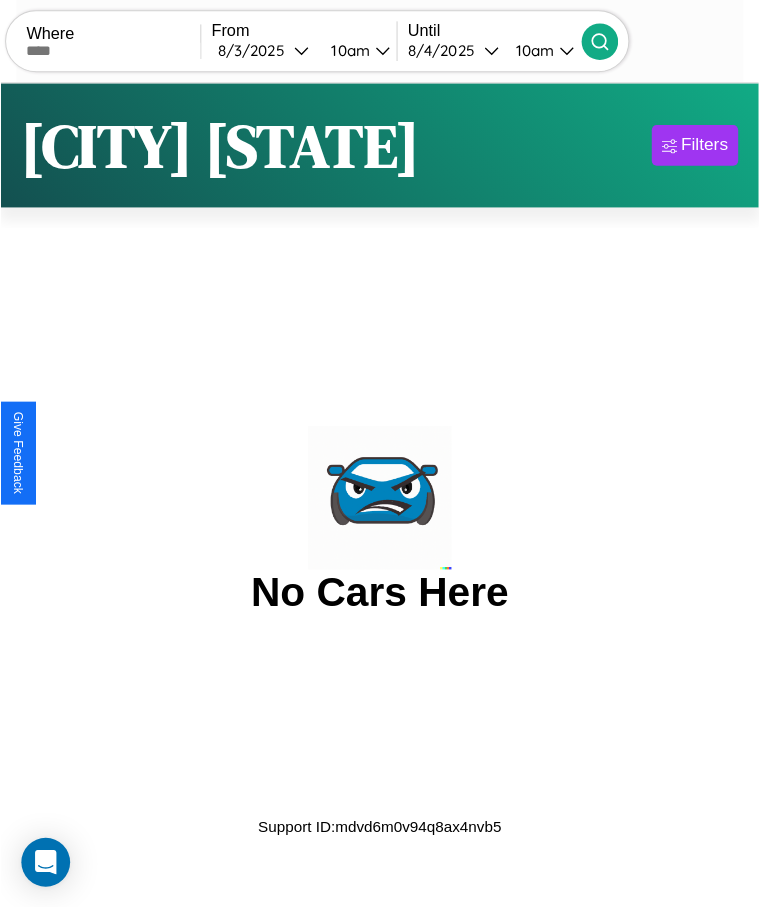 scroll, scrollTop: 0, scrollLeft: 0, axis: both 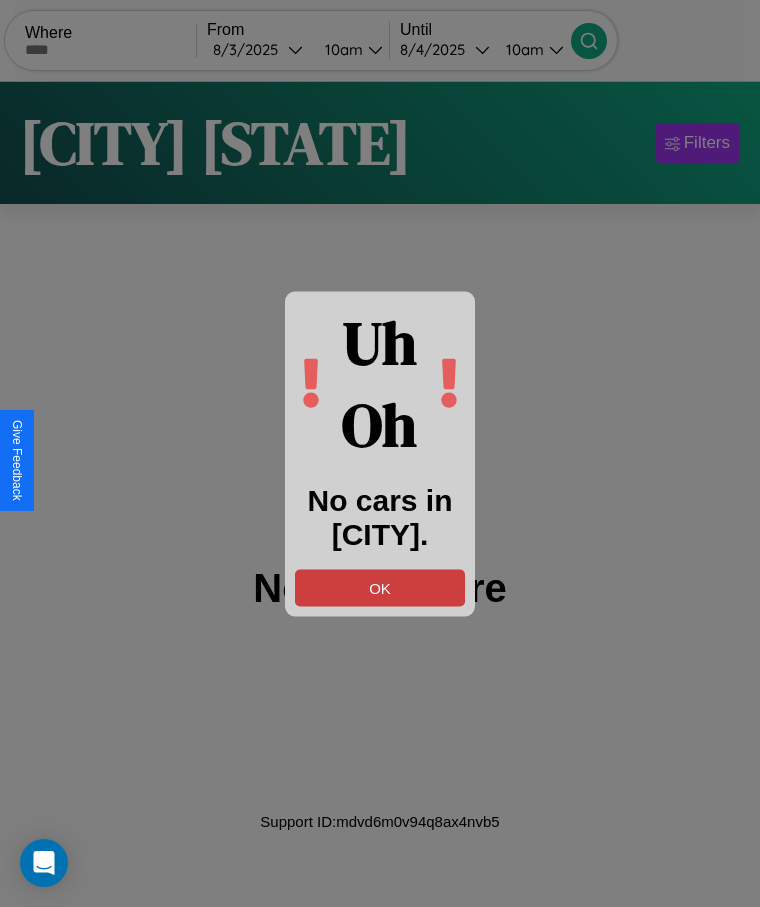 click on "OK" at bounding box center [380, 587] 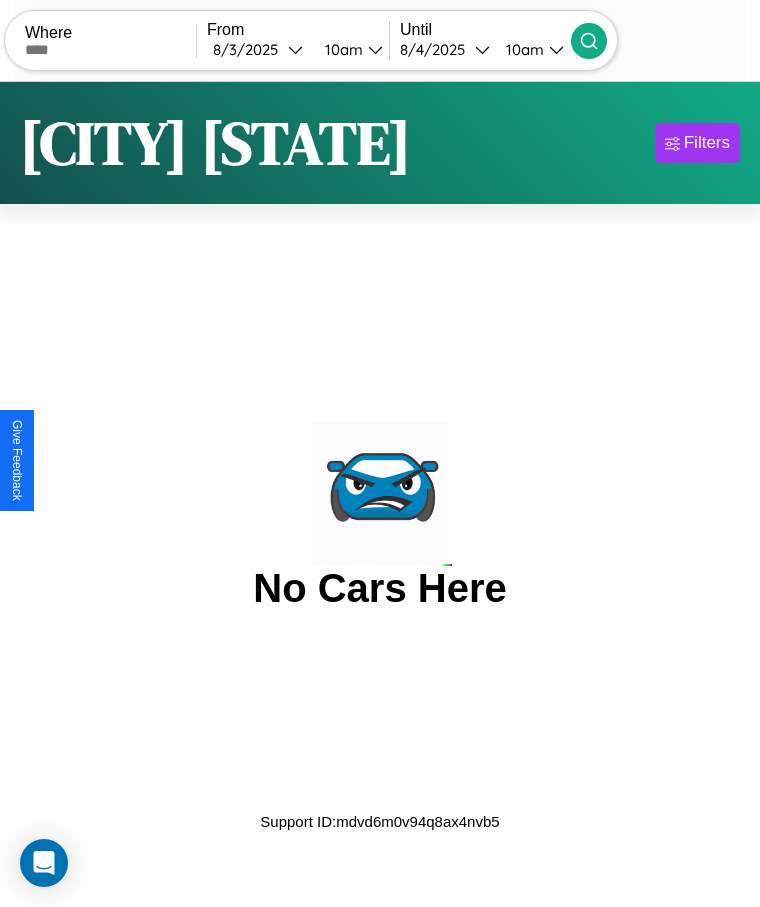 click at bounding box center (110, 50) 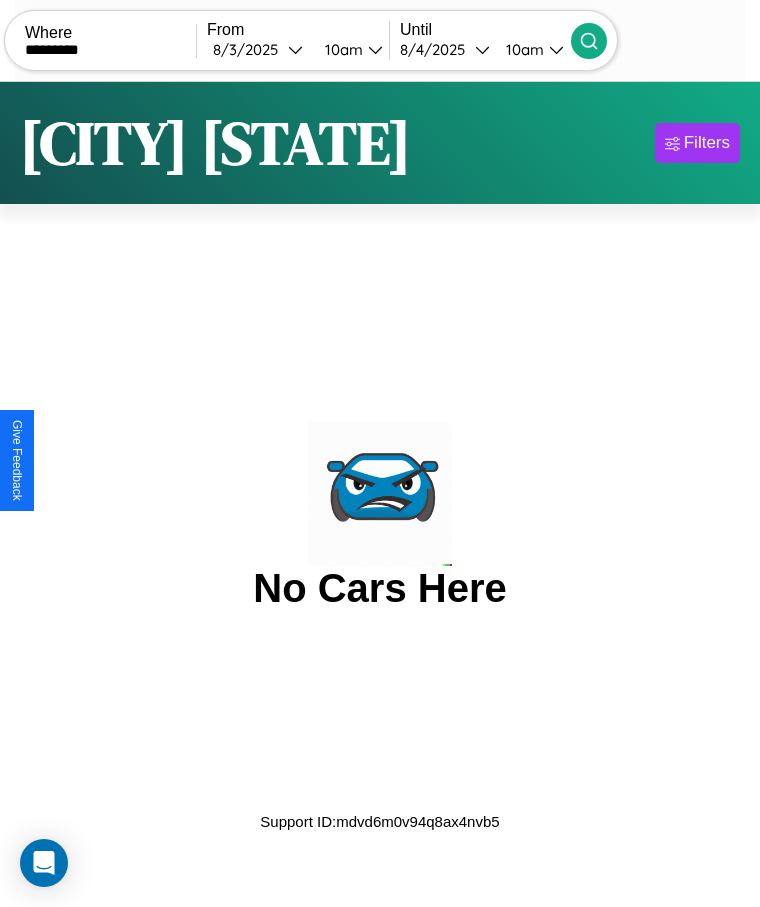 type on "*********" 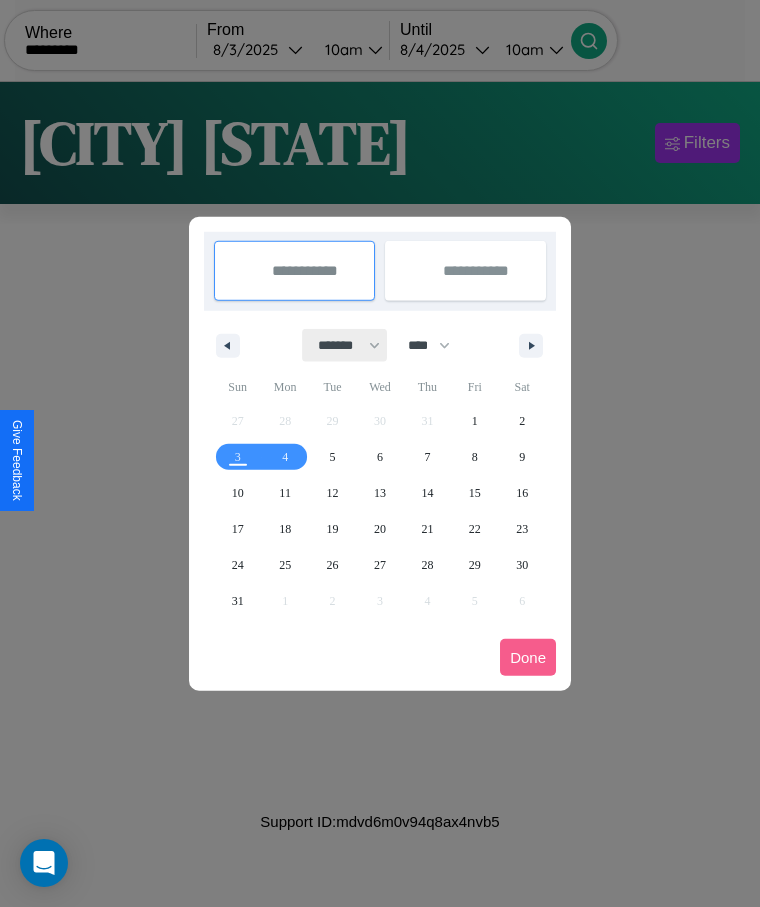click on "******* ******** ***** ***** *** **** **** ****** ********* ******* ******** ********" at bounding box center (345, 345) 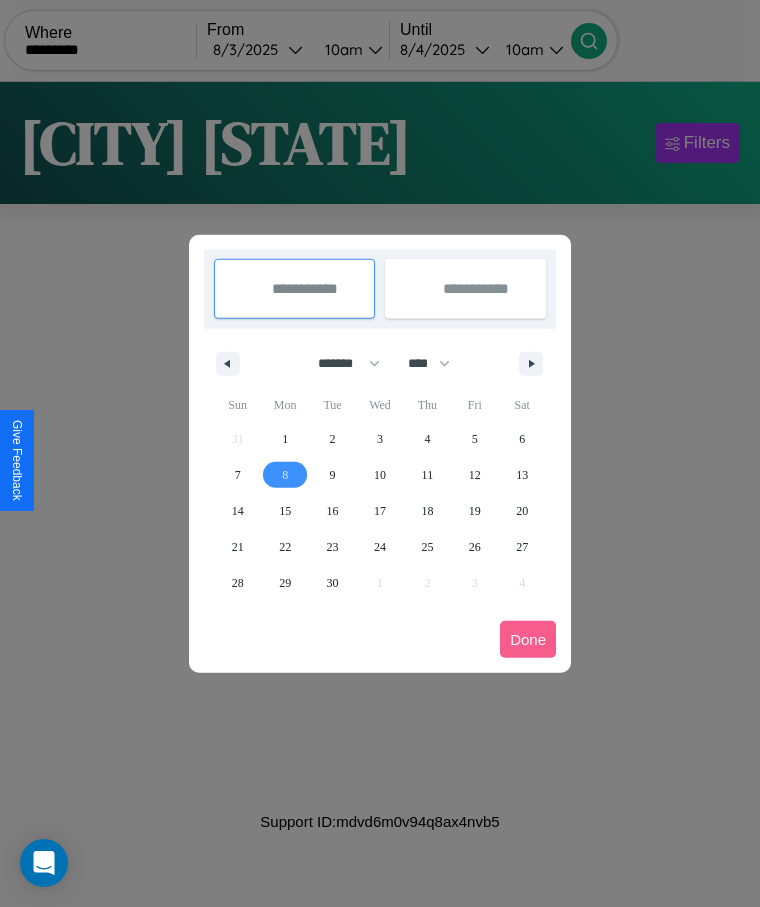 click on "8" at bounding box center (285, 475) 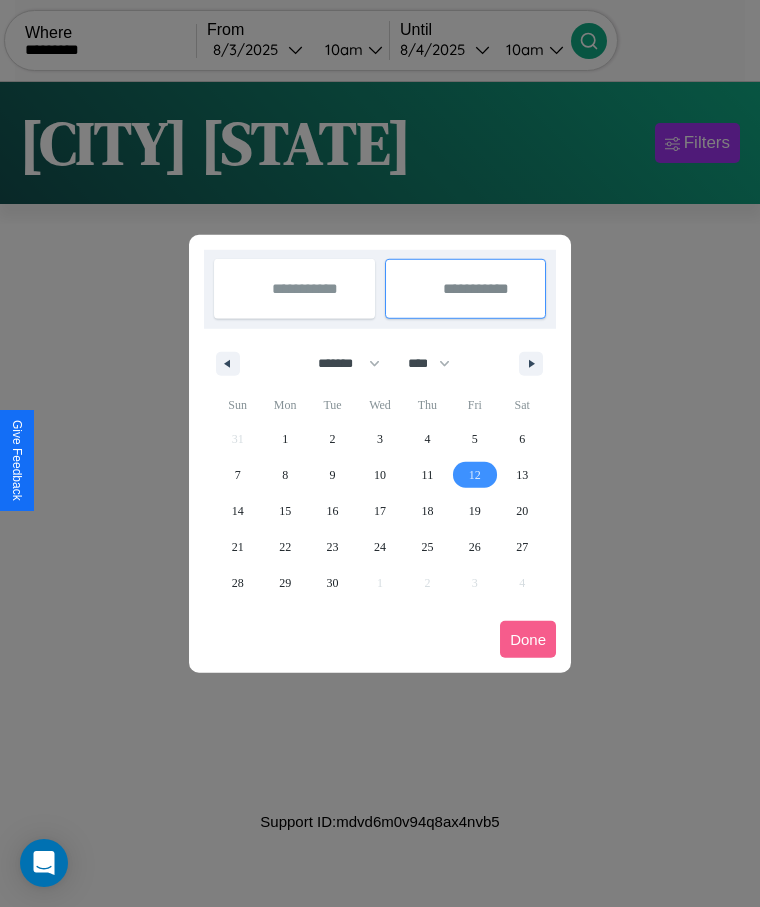 click on "12" at bounding box center (475, 475) 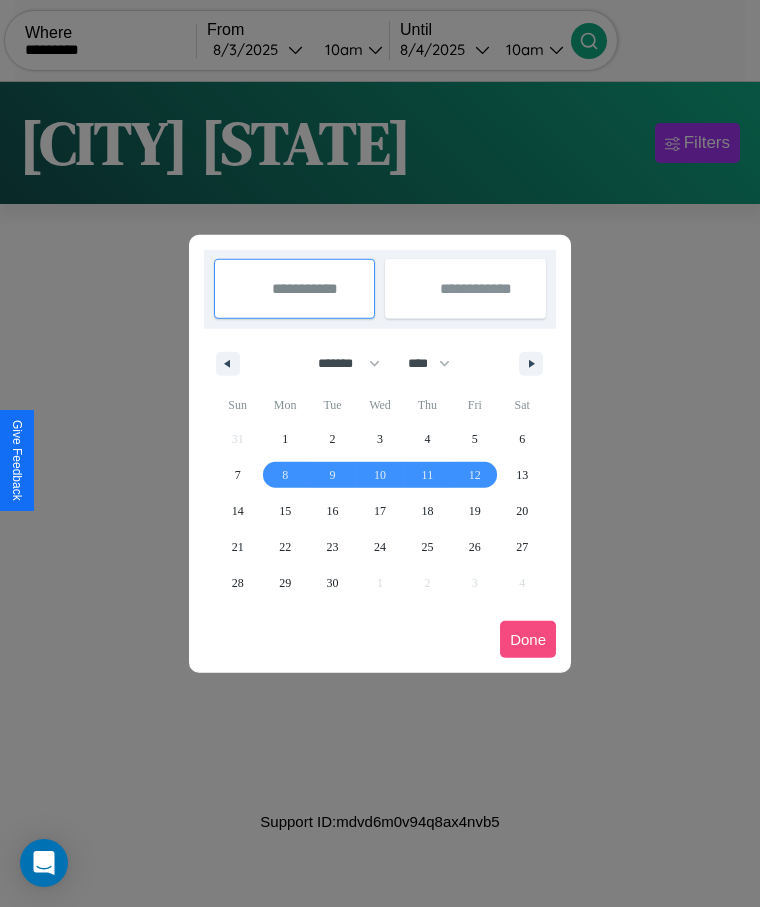 click on "Done" at bounding box center (528, 639) 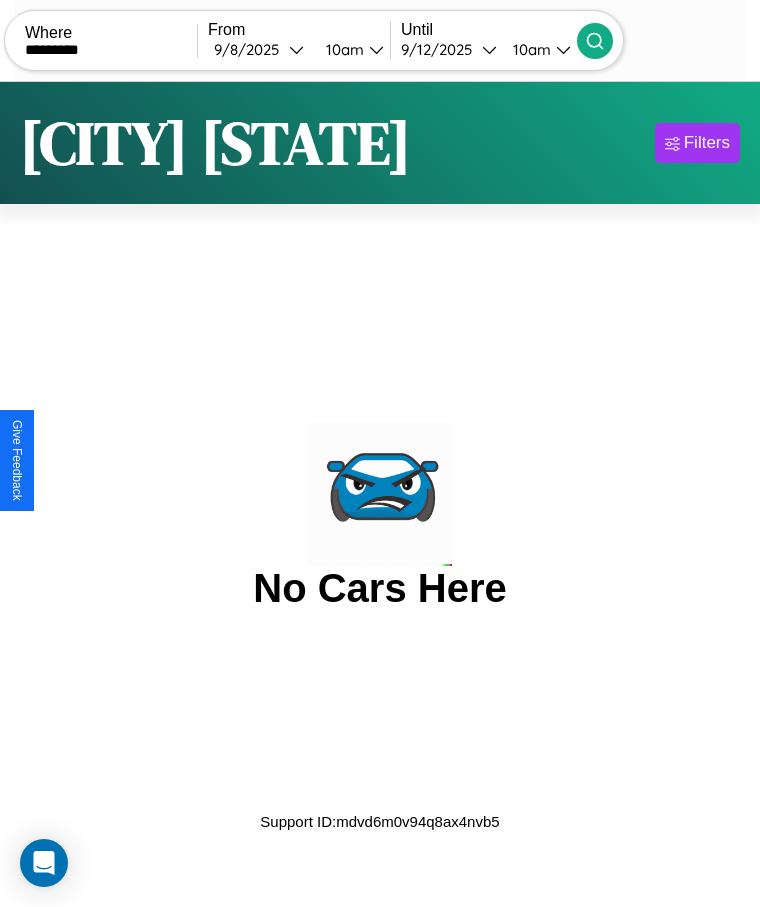 click 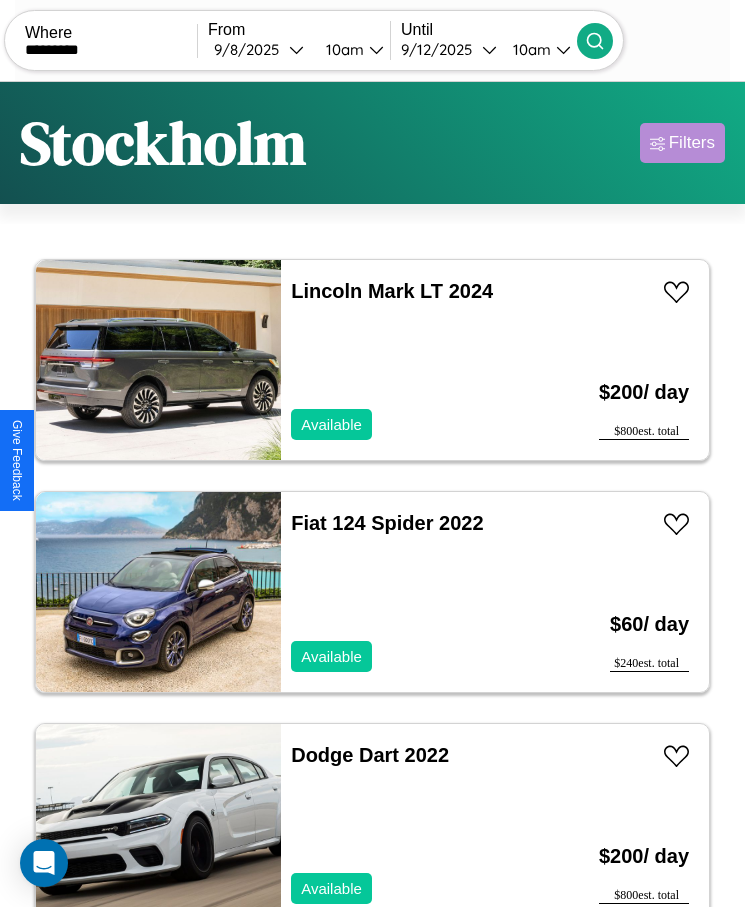 click on "Filters" at bounding box center [692, 143] 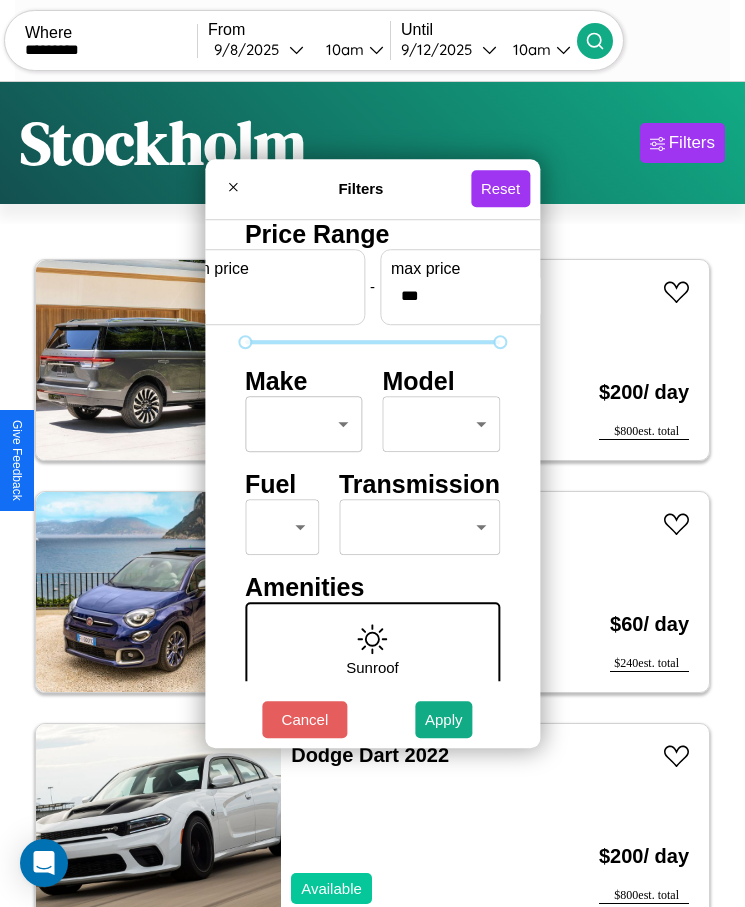 click on "CarGo Where ********* From [DATE] [TIME] Until [DATE] [TIME] Become a Host Login Sign Up [CITY] Filters 123  cars in this area These cars can be picked up in this city. Lincoln   Mark LT   2024 Available $ 200  / day $ 800  est. total Fiat   124 Spider   2022 Available $ 60  / day $ 240  est. total Dodge   Dart   2022 Available $ 200  / day $ 800  est. total Alfa Romeo   GTV6   2020 Available $ 140  / day $ 560  est. total Lincoln   Continental   2021 Available $ 150  / day $ 600  est. total Buick   Encore GX   2019 Available $ 150  / day $ 600  est. total Buick   Roadmaster   2024 Available $ 160  / day $ 640  est. total Ford   Medford Steel   2022 Available $ 70  / day $ 280  est. total Ford   Milford Welding & Manufacturing Inc.   2024 Available $ 120  / day $ 480  est. total Subaru   BRZ   2022 Available $ 180  / day $ 720  est. total Maserati   Grecale   2021 Available $ 150  / day $ 600  est. total Infiniti   Q50   2020 Available $ 170  / day $ 680  est. total Honda   CB650   2019 Available" at bounding box center [372, 478] 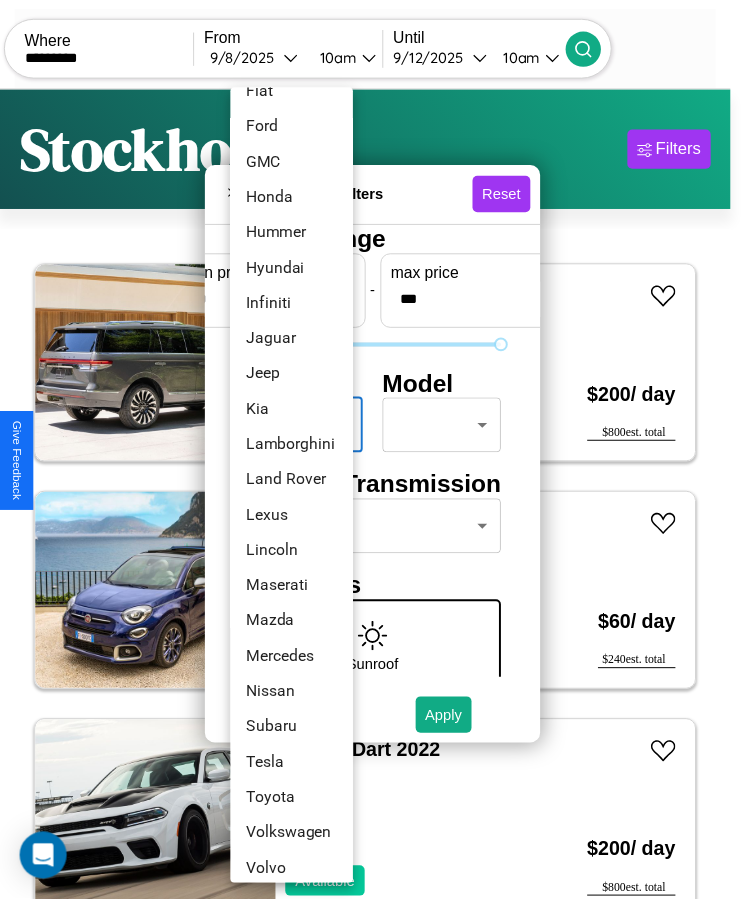 scroll, scrollTop: 501, scrollLeft: 0, axis: vertical 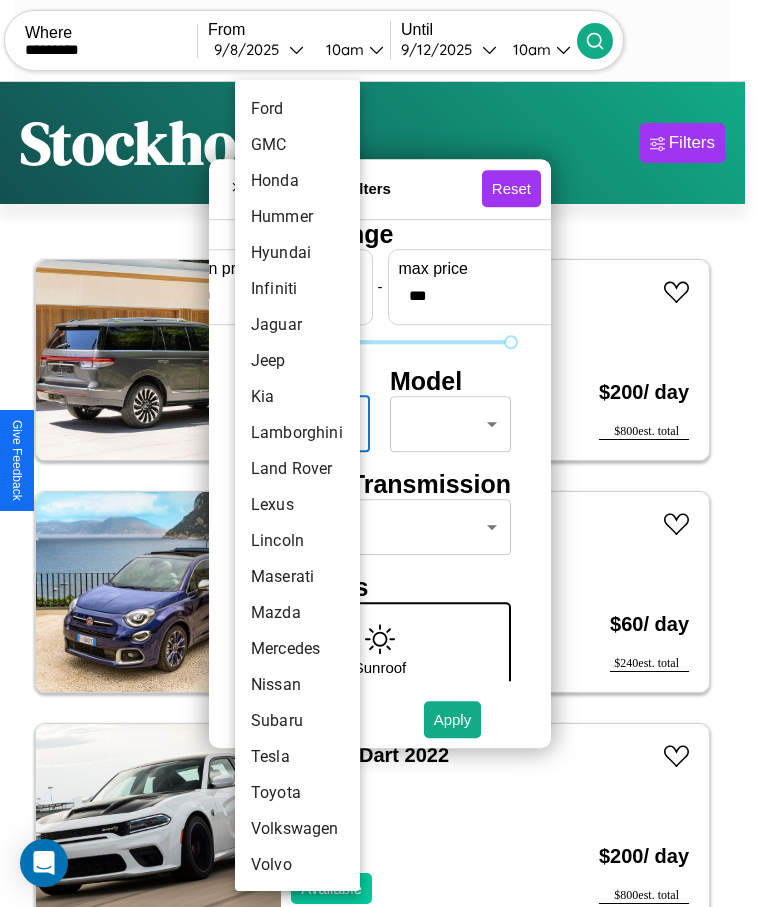click on "Subaru" at bounding box center [297, 721] 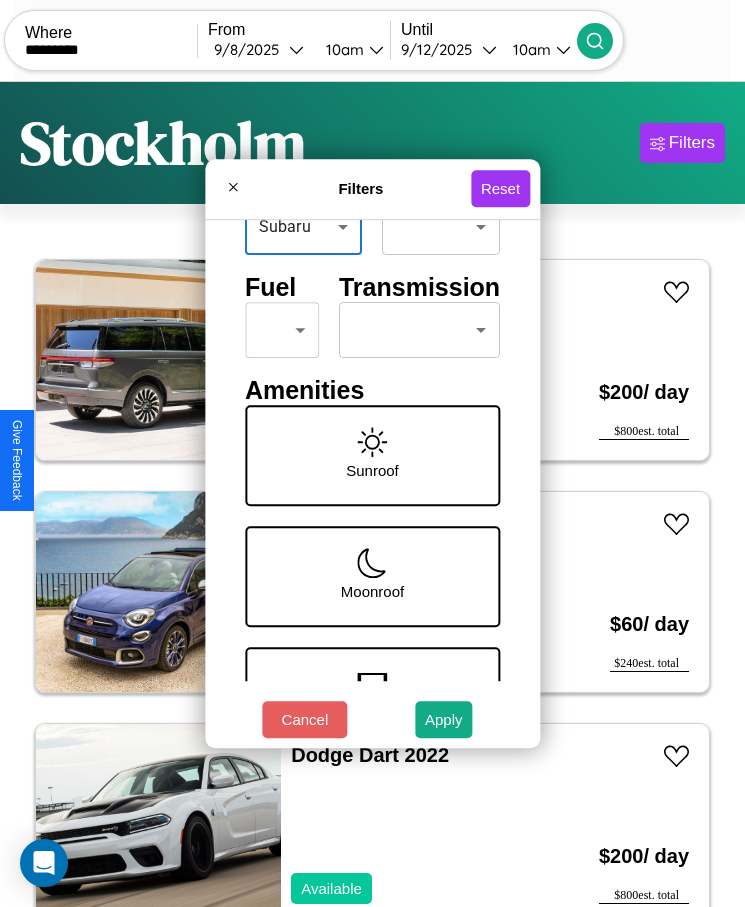scroll, scrollTop: 210, scrollLeft: 0, axis: vertical 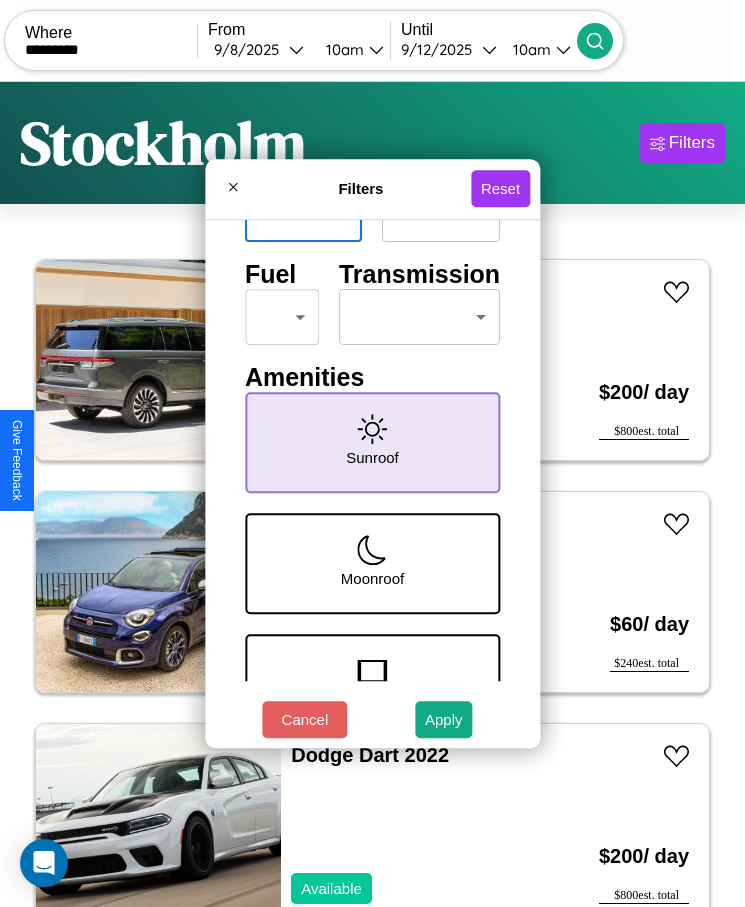 click 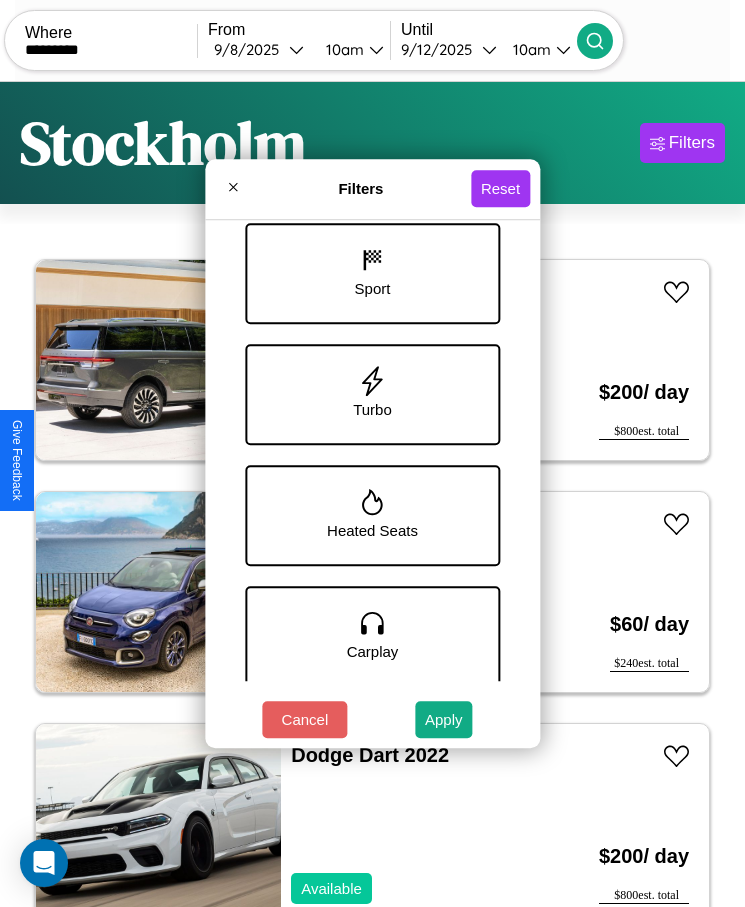 scroll, scrollTop: 936, scrollLeft: 0, axis: vertical 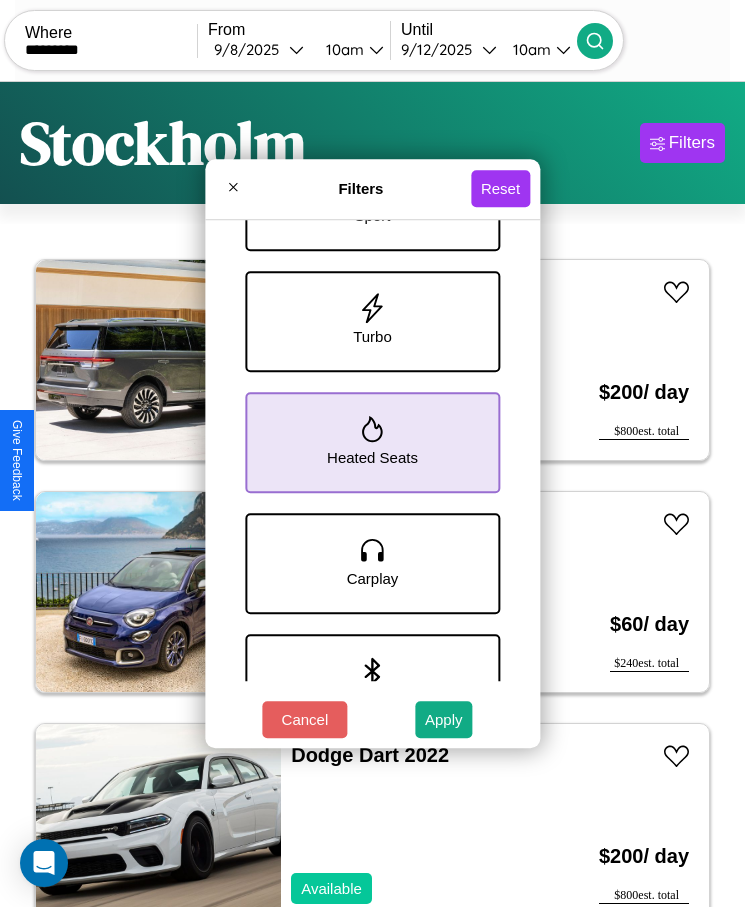 click 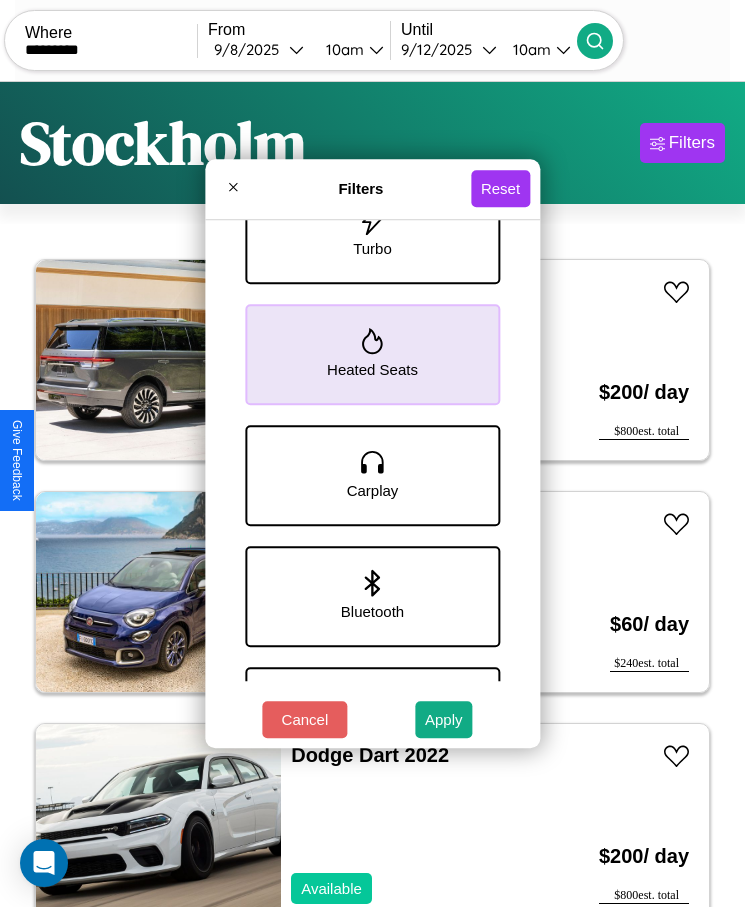 scroll, scrollTop: 1057, scrollLeft: 0, axis: vertical 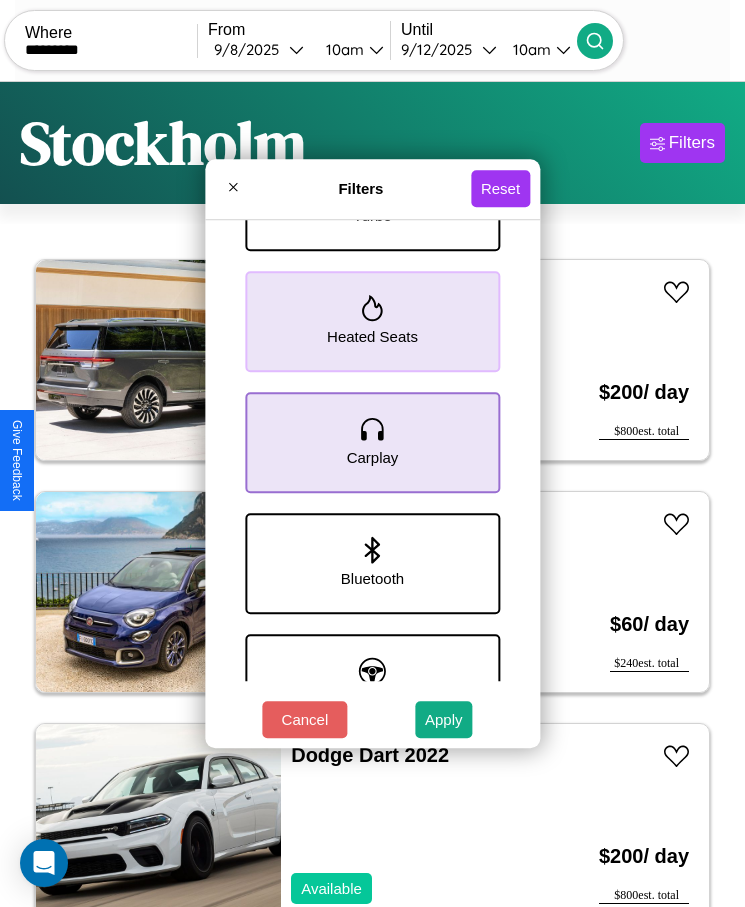 click 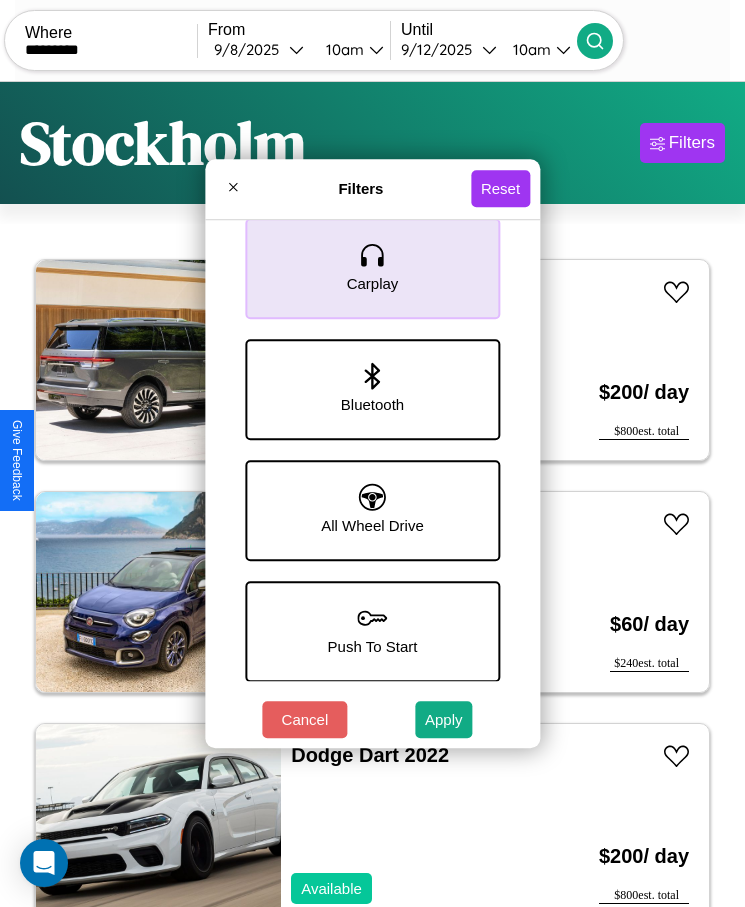 scroll, scrollTop: 1247, scrollLeft: 0, axis: vertical 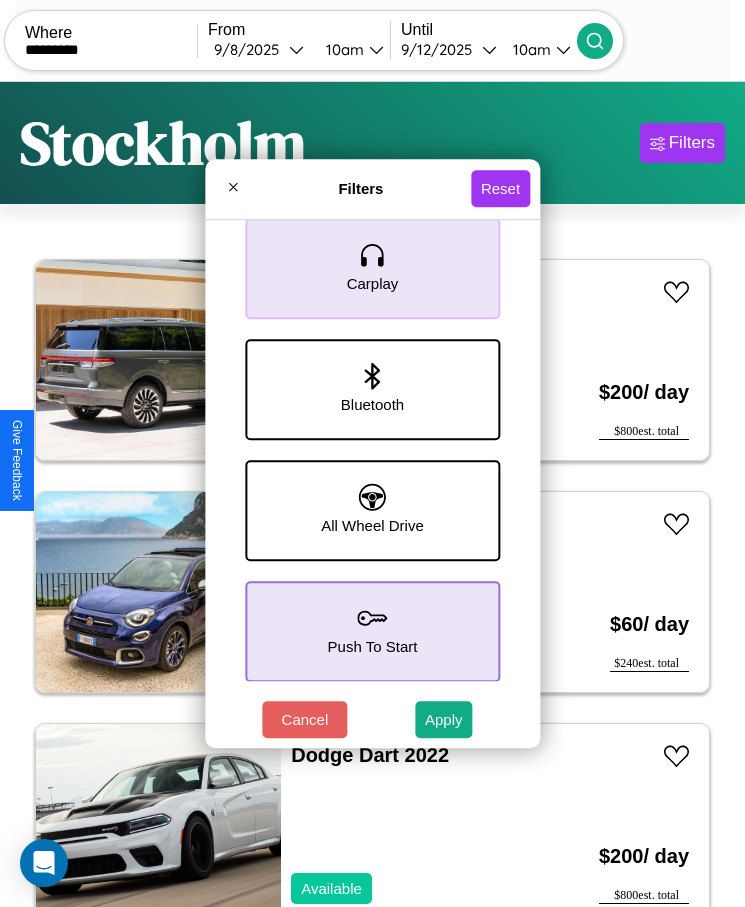 click 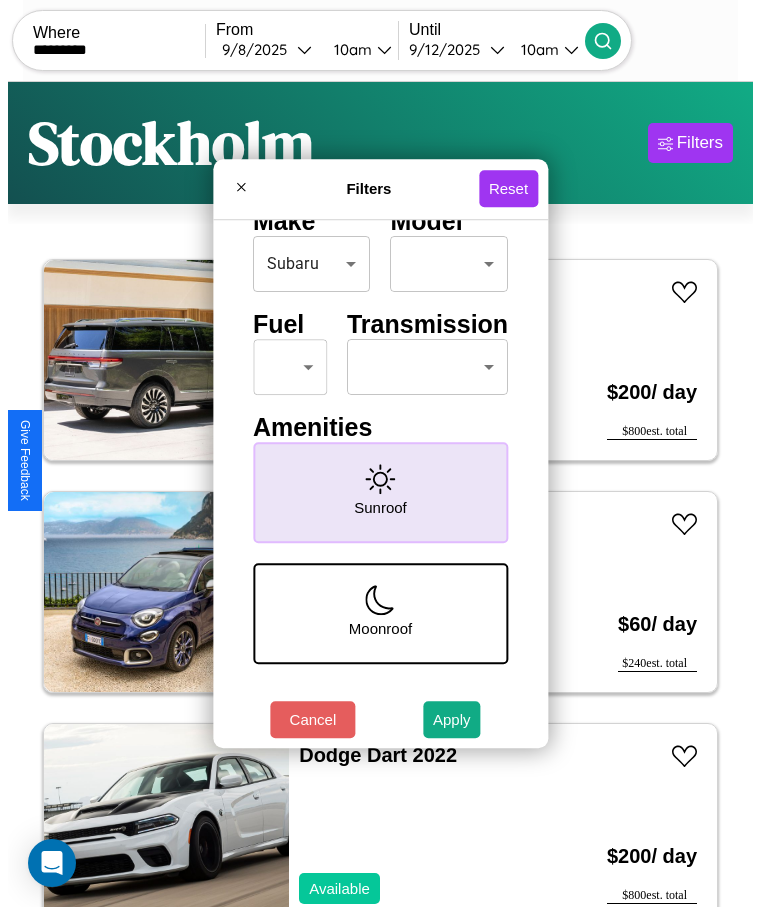 scroll, scrollTop: 85, scrollLeft: 0, axis: vertical 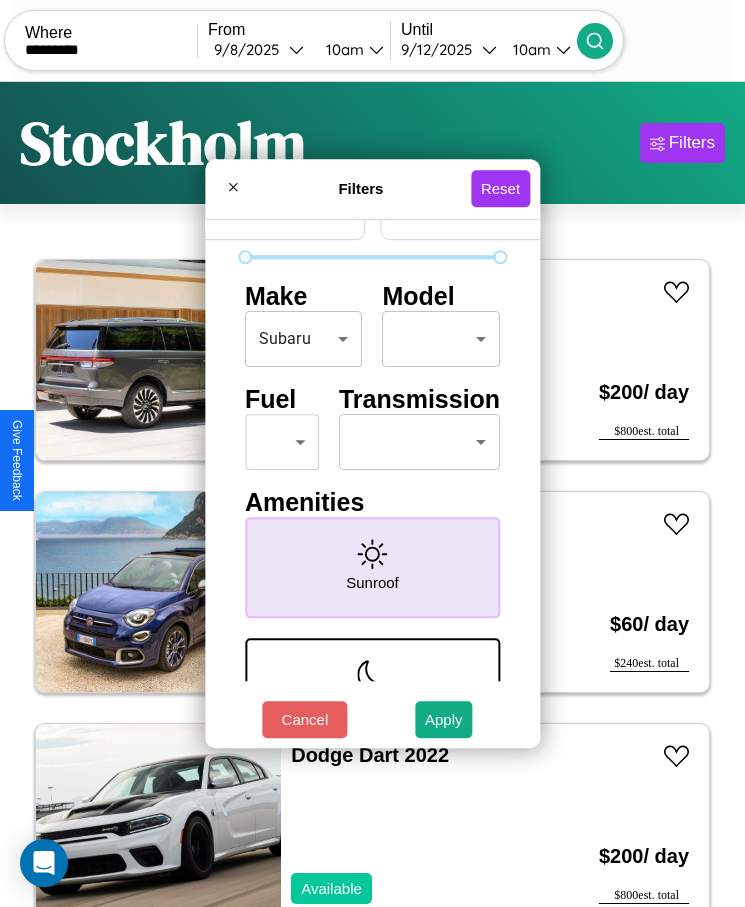 click on "CarGo Where ********* From [DATE] [TIME] Until [DATE] [TIME] Become a Host Login Sign Up [CITY] Filters 123  cars in this area These cars can be picked up in this city. Lincoln   Mark LT   2024 Available $ 200  / day $ 800  est. total Fiat   124 Spider   2022 Available $ 60  / day $ 240  est. total Dodge   Dart   2022 Available $ 200  / day $ 800  est. total Alfa Romeo   GTV6   2020 Available $ 140  / day $ 560  est. total Lincoln   Continental   2021 Available $ 150  / day $ 600  est. total Buick   Encore GX   2019 Available $ 150  / day $ 600  est. total Buick   Roadmaster   2024 Available $ 160  / day $ 640  est. total Ford   Medford Steel   2022 Available $ 70  / day $ 280  est. total Ford   Milford Welding & Manufacturing Inc.   2024 Available $ 120  / day $ 480  est. total Subaru   BRZ   2022 Available $ 180  / day $ 720  est. total Maserati   Grecale   2021 Available $ 150  / day $ 600  est. total Infiniti   Q50   2020 Available $ 170  / day $ 680  est. total Honda   CB650   2019 Available" at bounding box center (372, 478) 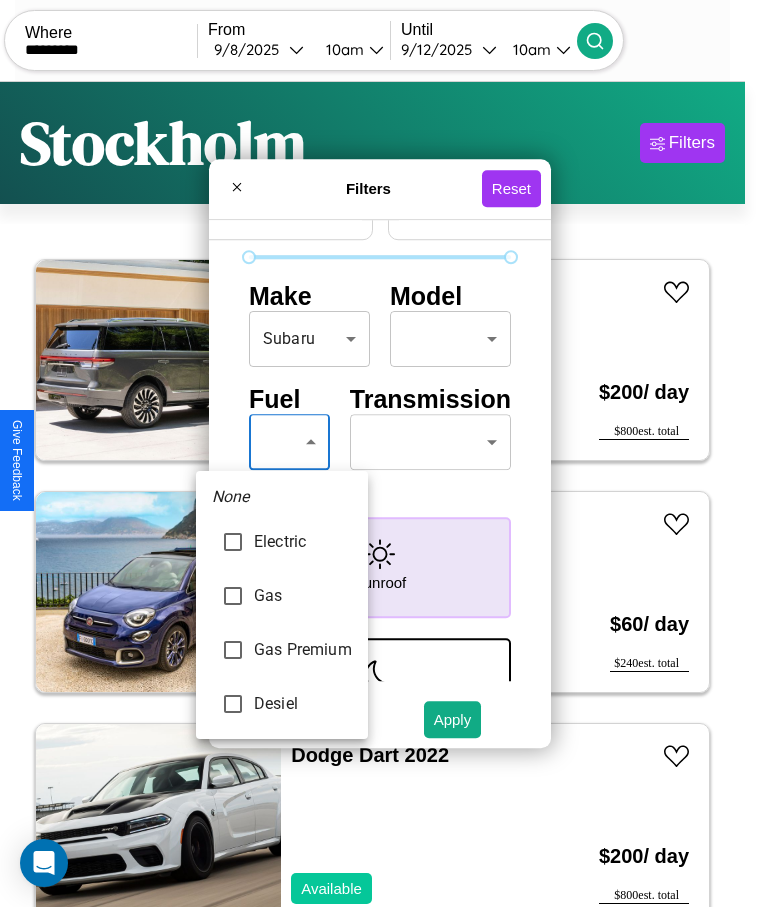 type on "********" 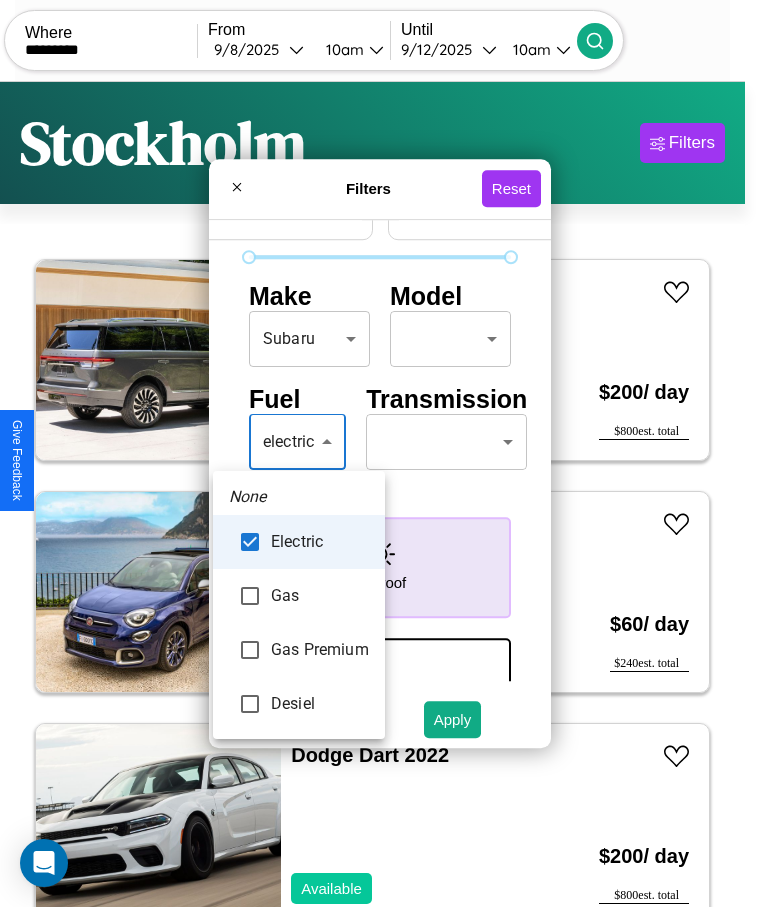 click at bounding box center [380, 453] 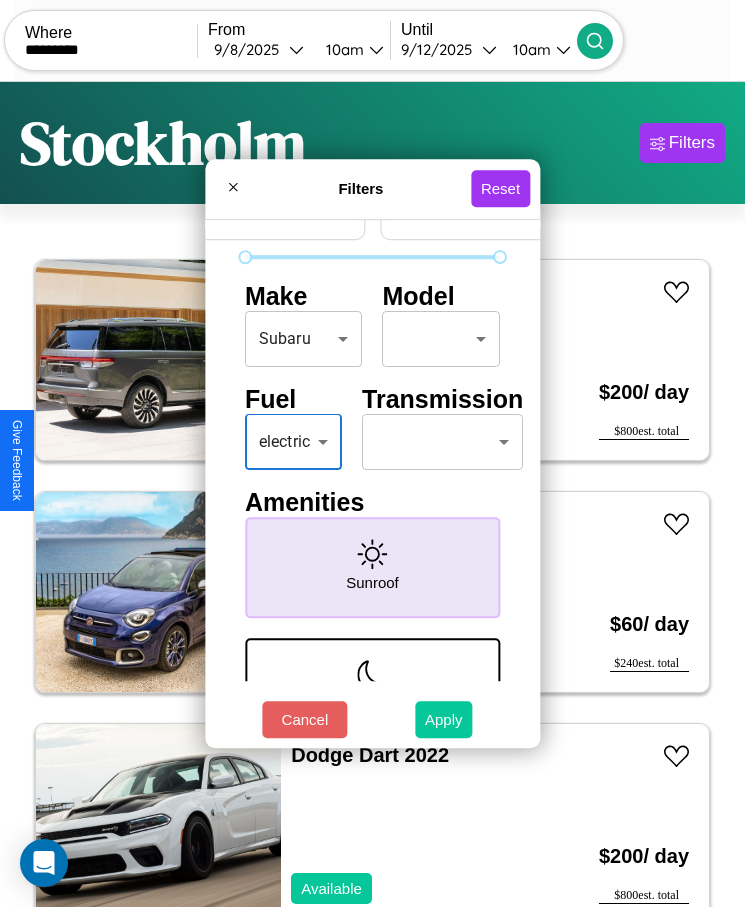 click on "Apply" at bounding box center [444, 719] 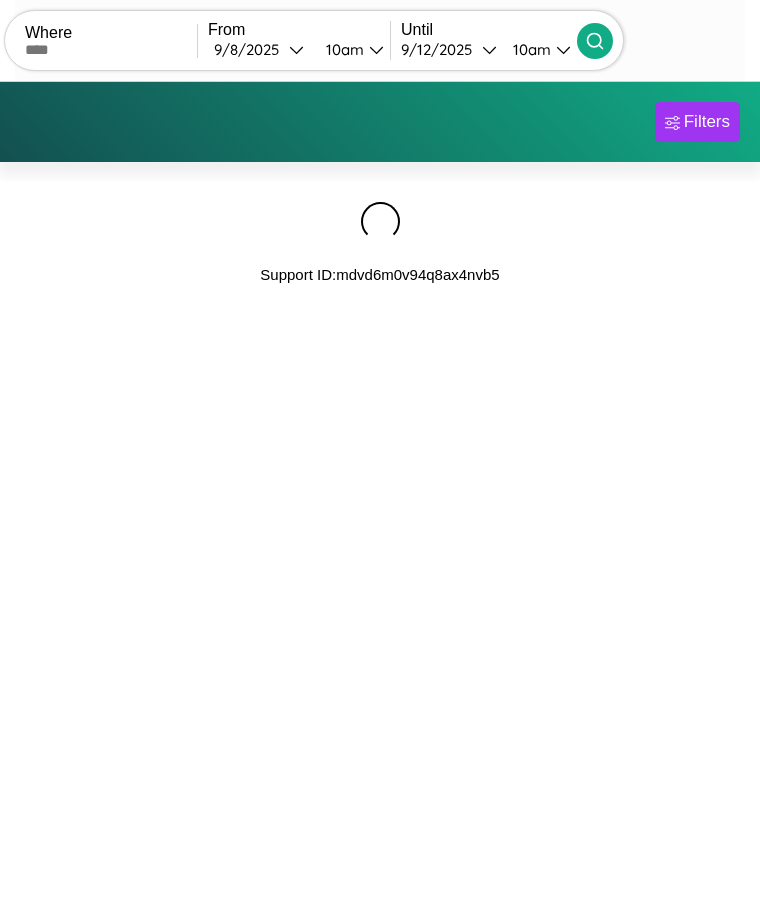 scroll, scrollTop: 0, scrollLeft: 0, axis: both 